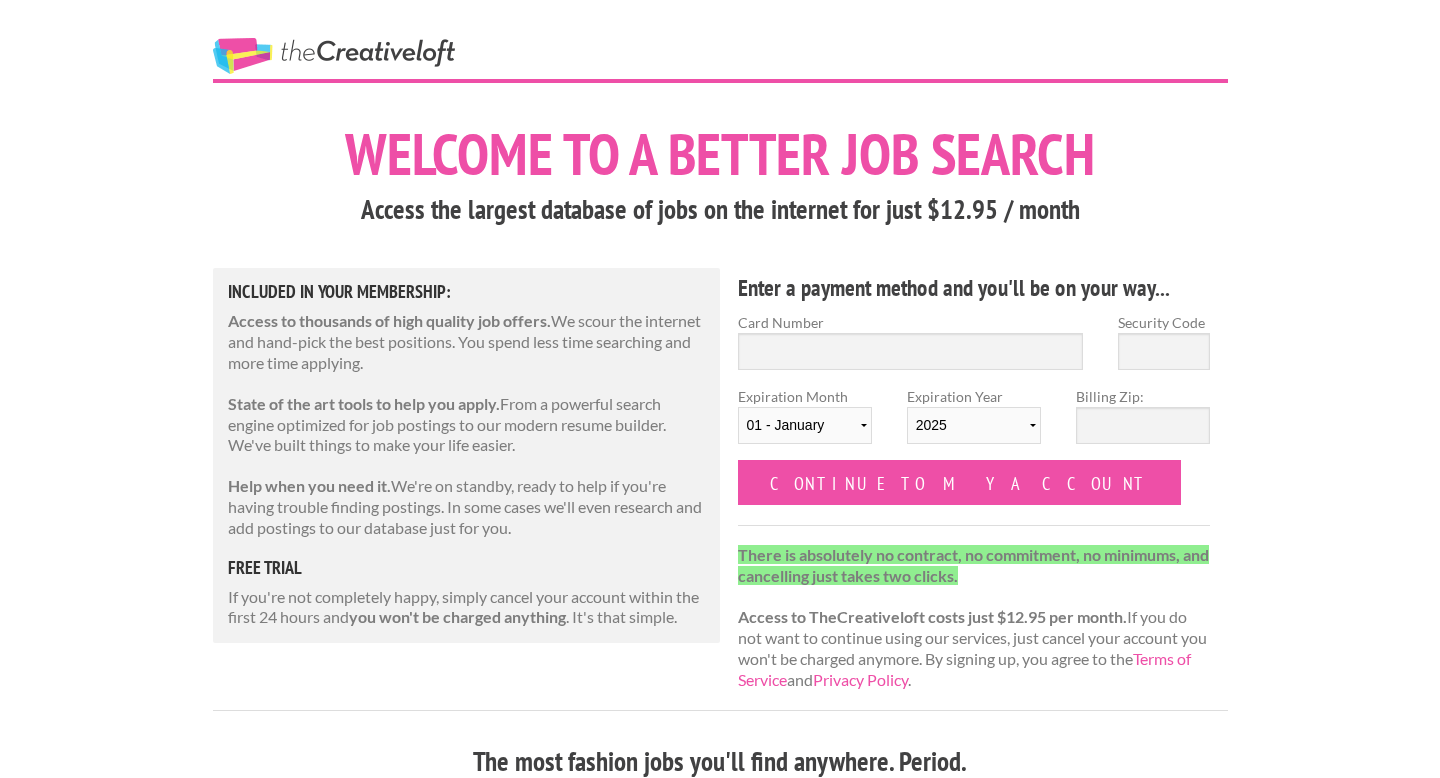 scroll, scrollTop: 0, scrollLeft: 0, axis: both 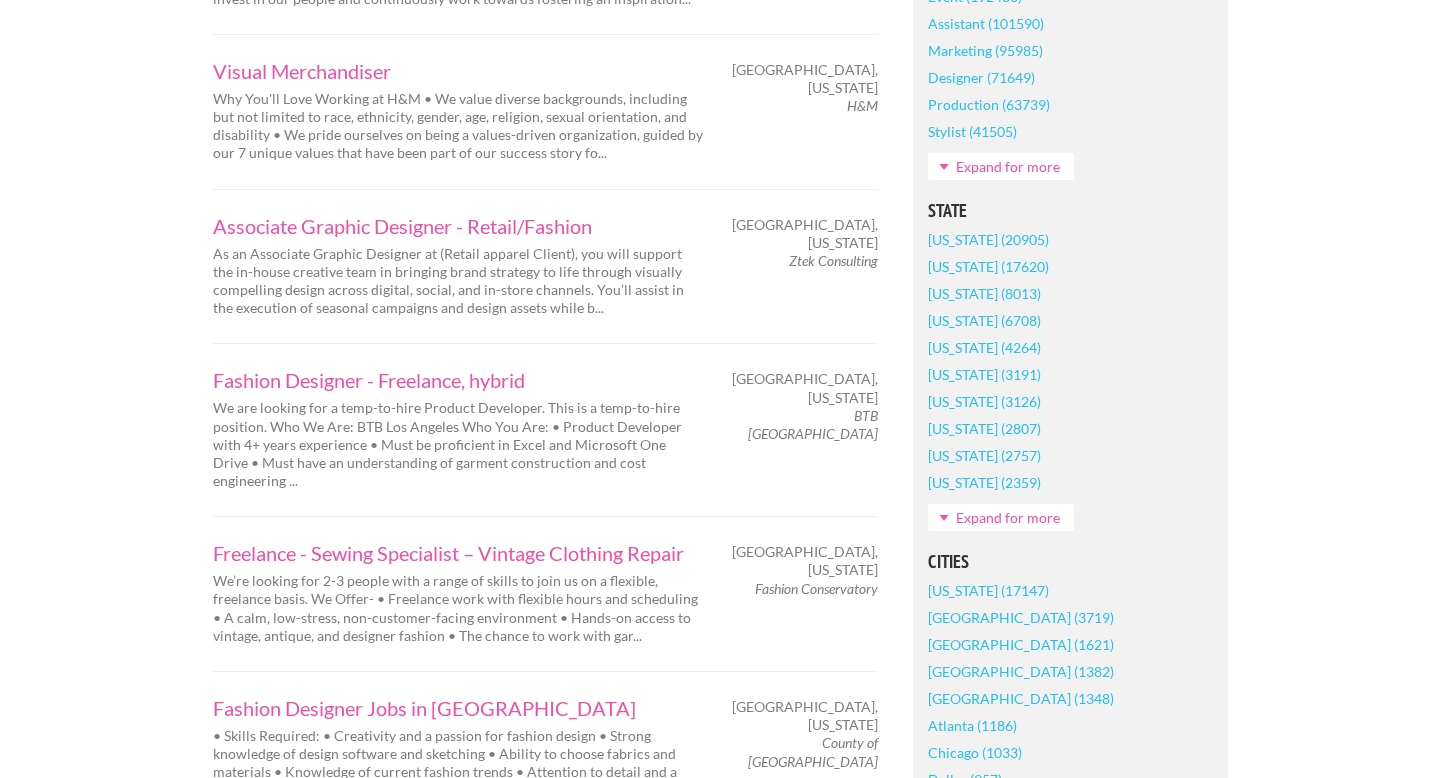 click on "Expand for more" at bounding box center [1001, 517] 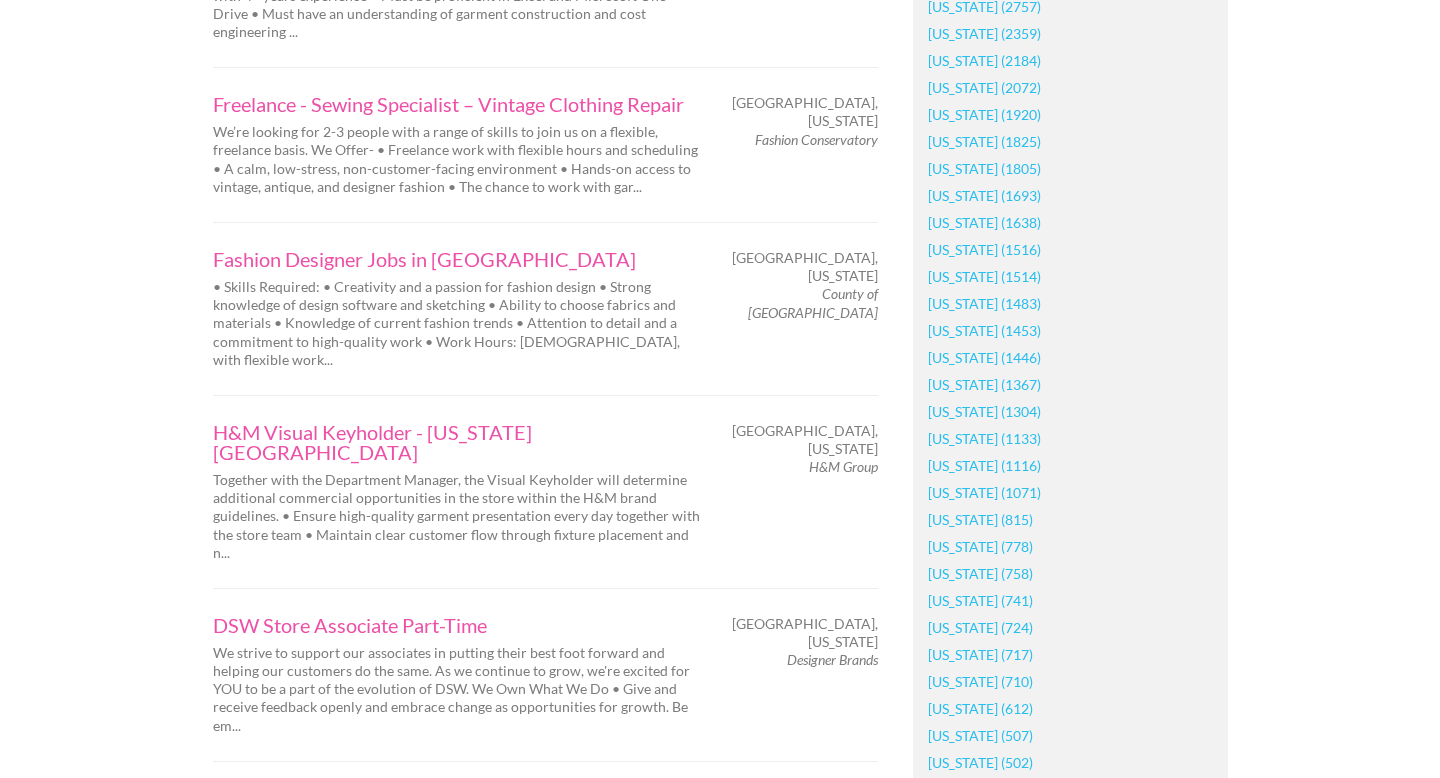 scroll, scrollTop: 1597, scrollLeft: 0, axis: vertical 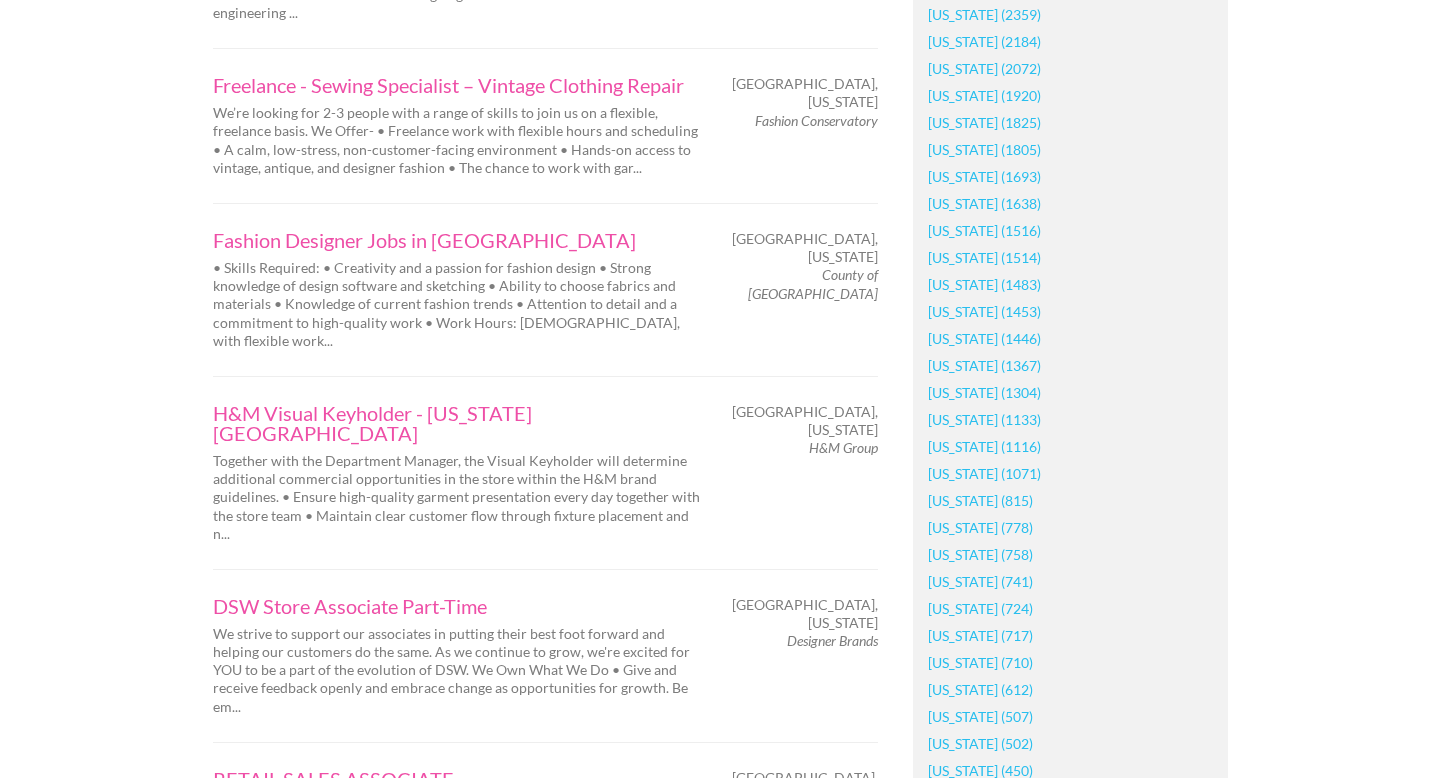 click on "Arizona (1920)" at bounding box center [984, 95] 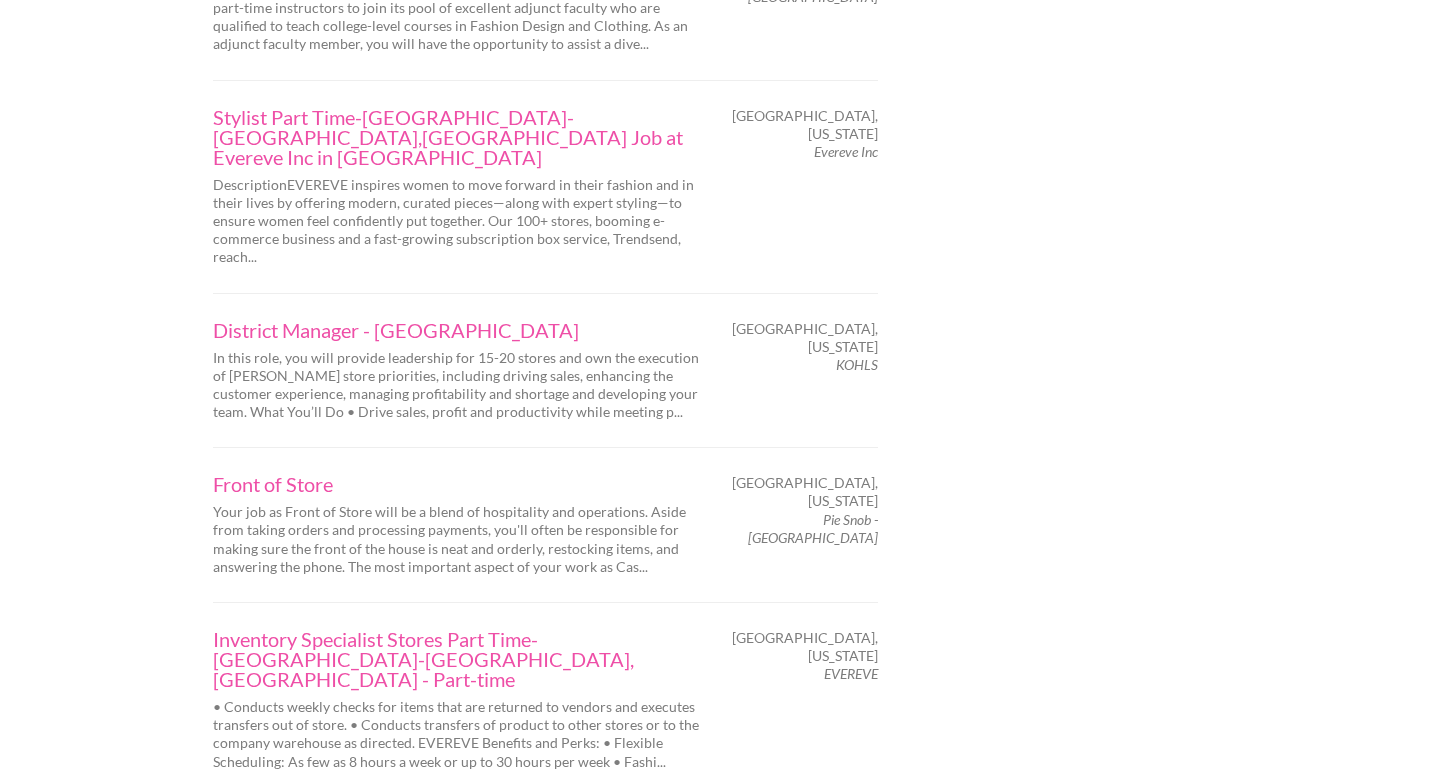 scroll, scrollTop: 3171, scrollLeft: 0, axis: vertical 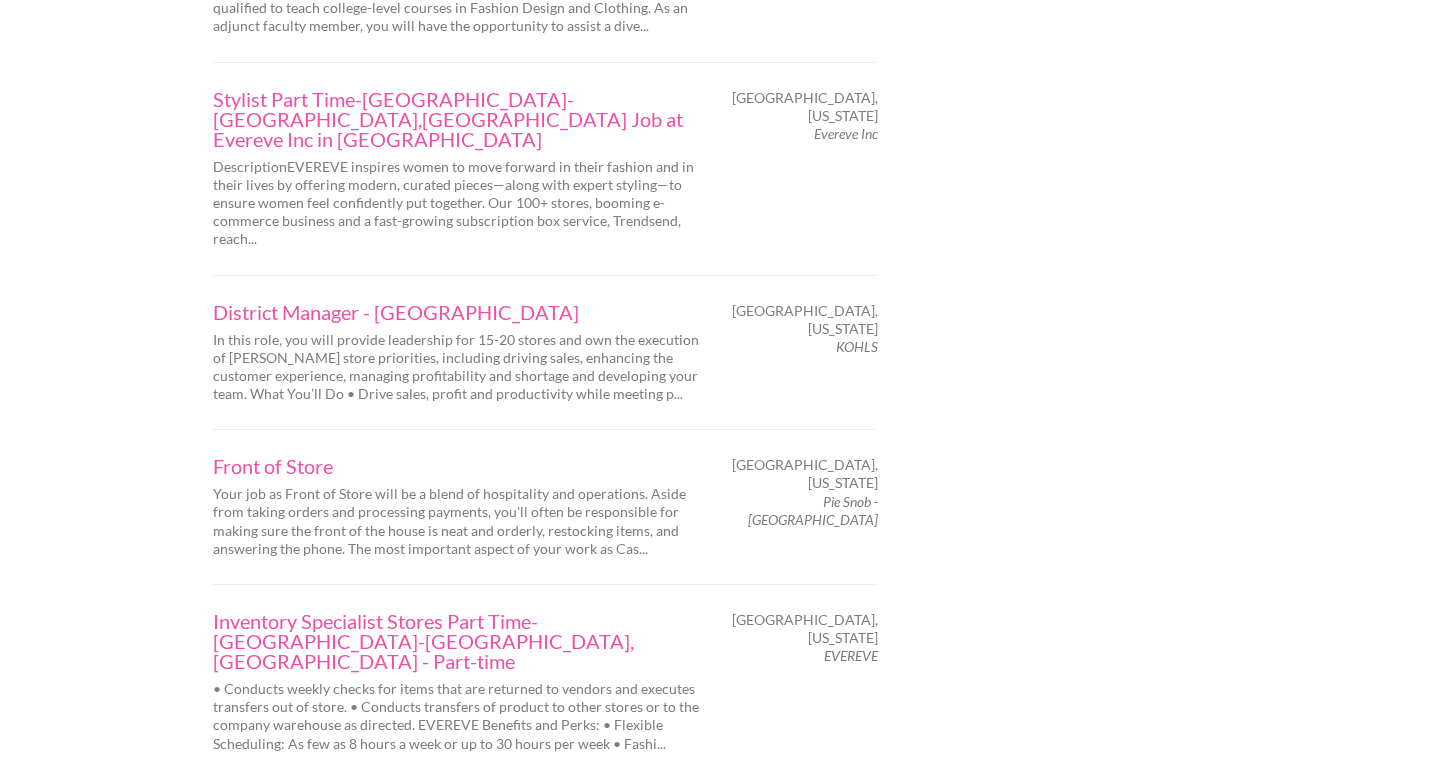 click on "Next" at bounding box center (253, 801) 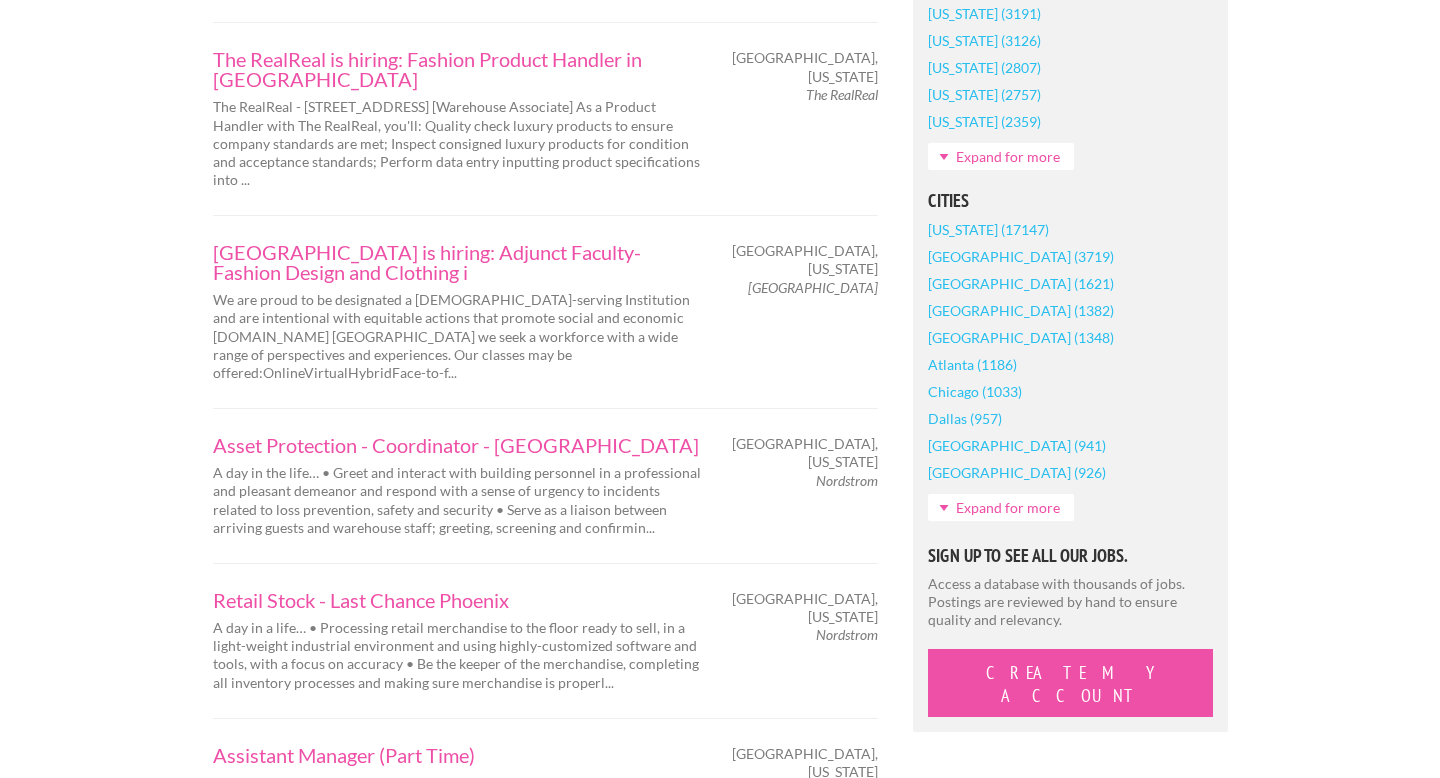 scroll, scrollTop: 1494, scrollLeft: 0, axis: vertical 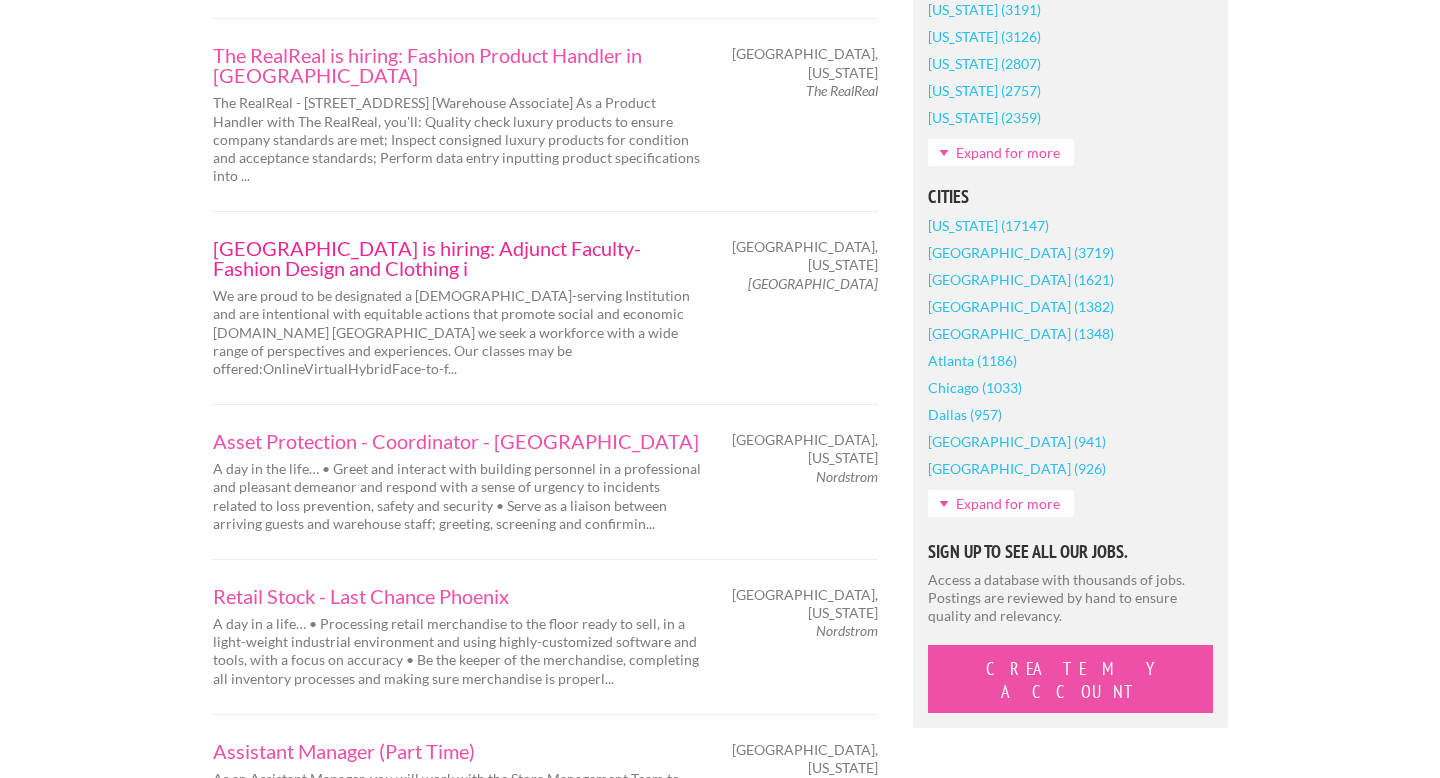 click on "Pima Community College is hiring: Adjunct Faculty- Fashion Design and Clothing i" at bounding box center (458, 258) 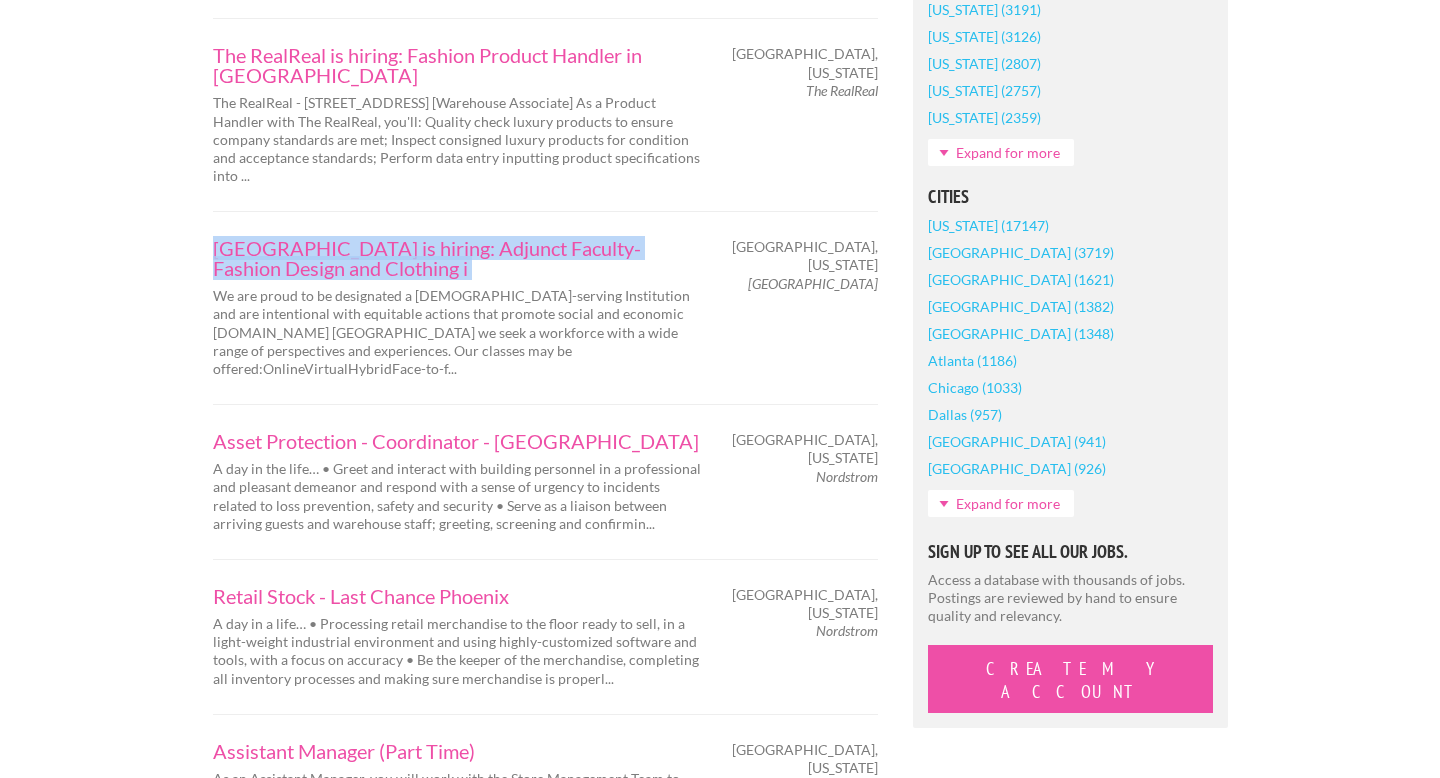 drag, startPoint x: 203, startPoint y: 171, endPoint x: 478, endPoint y: 222, distance: 279.68912 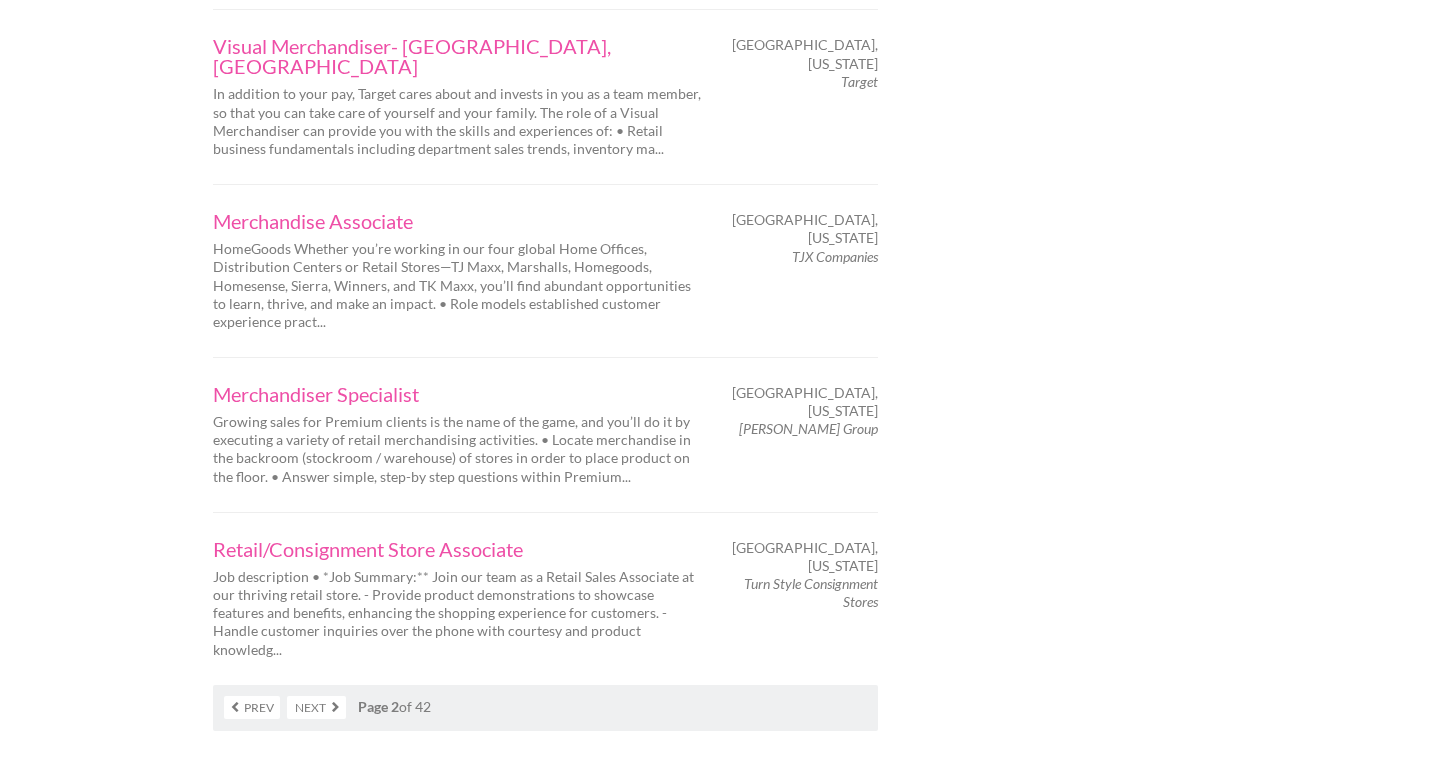 scroll, scrollTop: 3170, scrollLeft: 0, axis: vertical 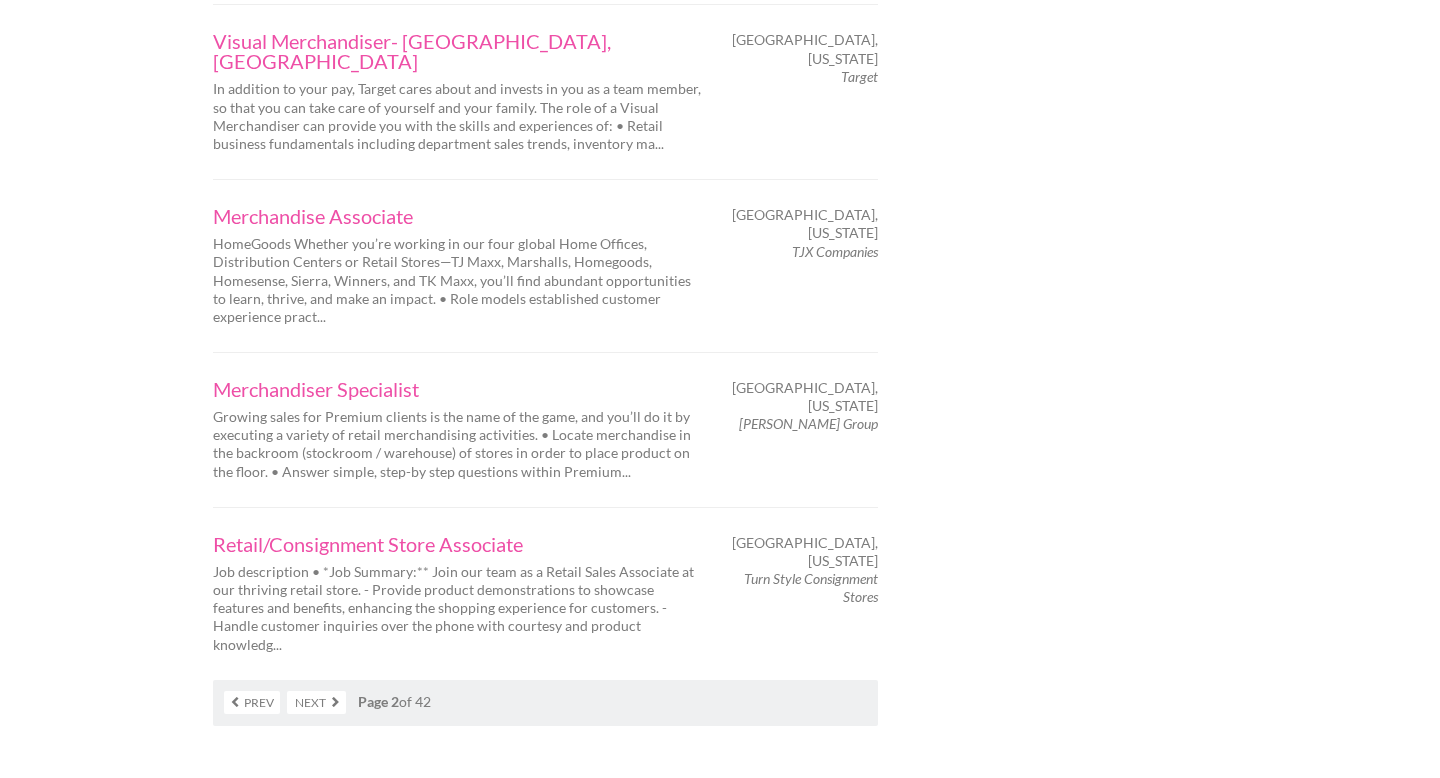 click on "Next" at bounding box center (316, 702) 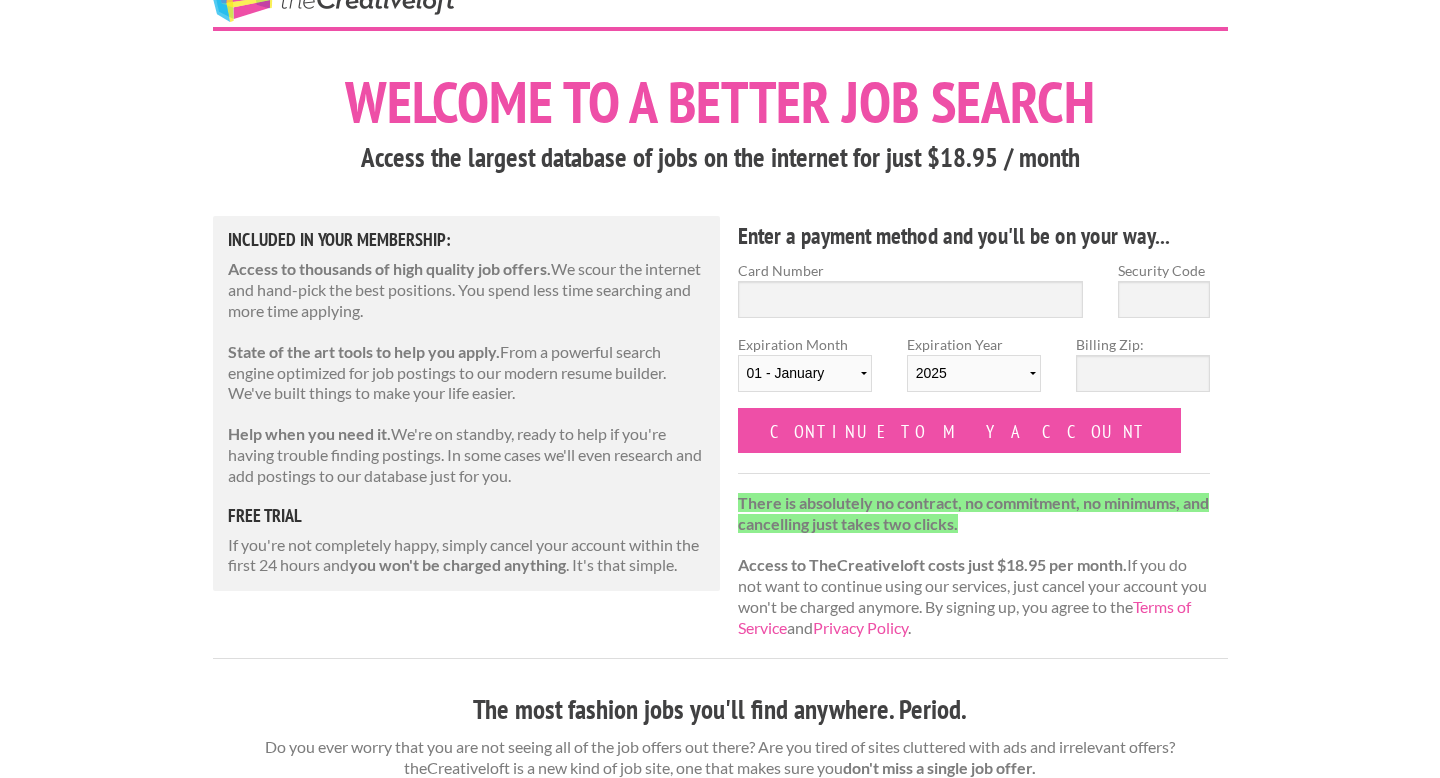 scroll, scrollTop: 51, scrollLeft: 0, axis: vertical 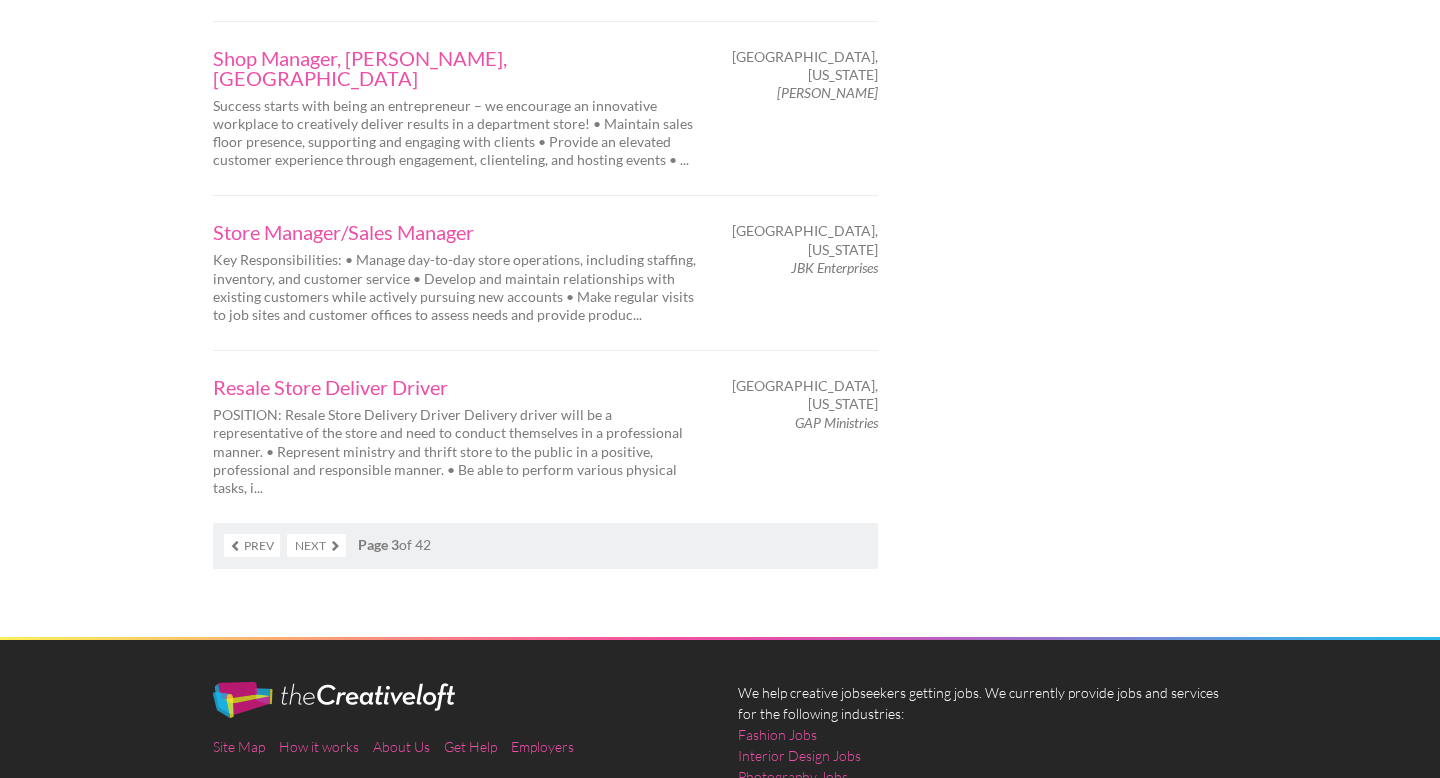 click on "Next" at bounding box center [316, 545] 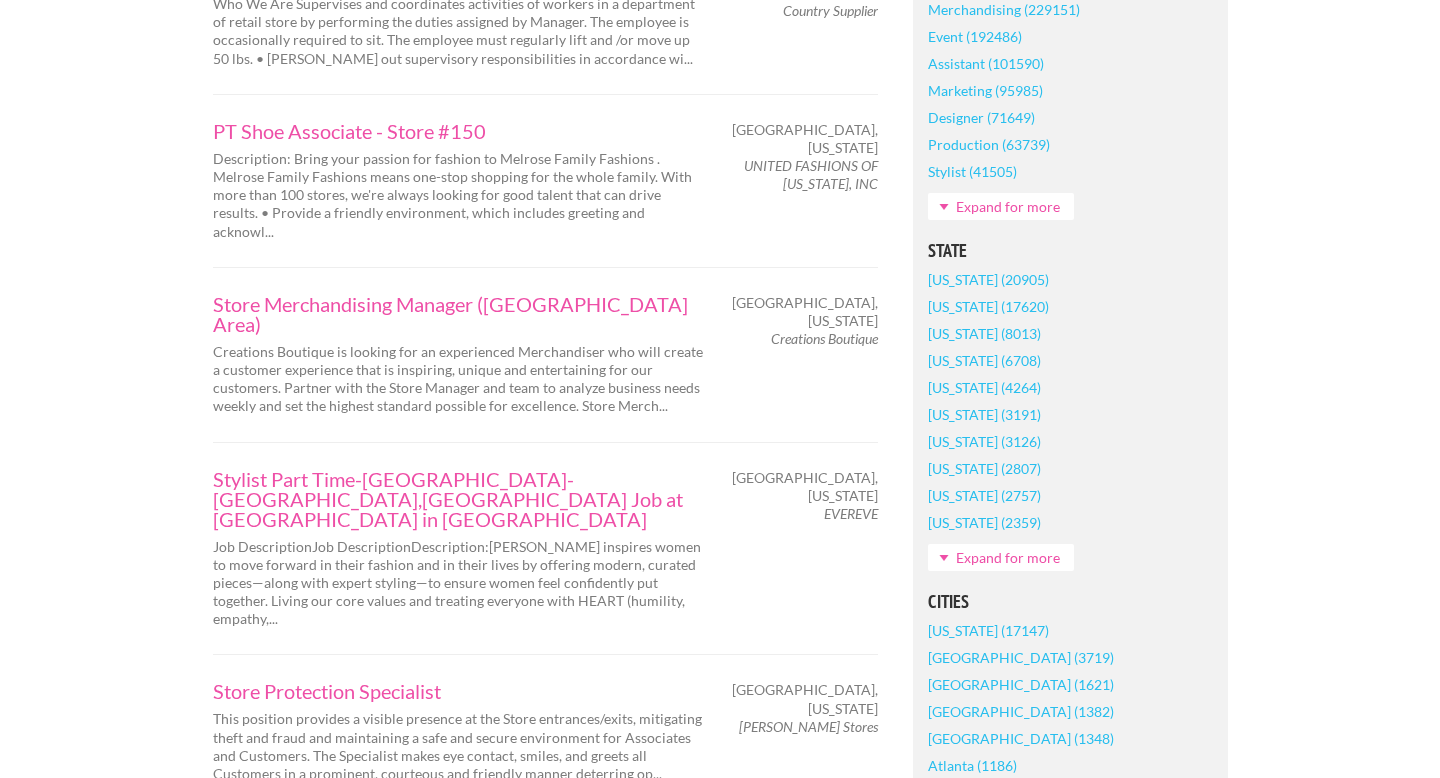 scroll, scrollTop: 1077, scrollLeft: 0, axis: vertical 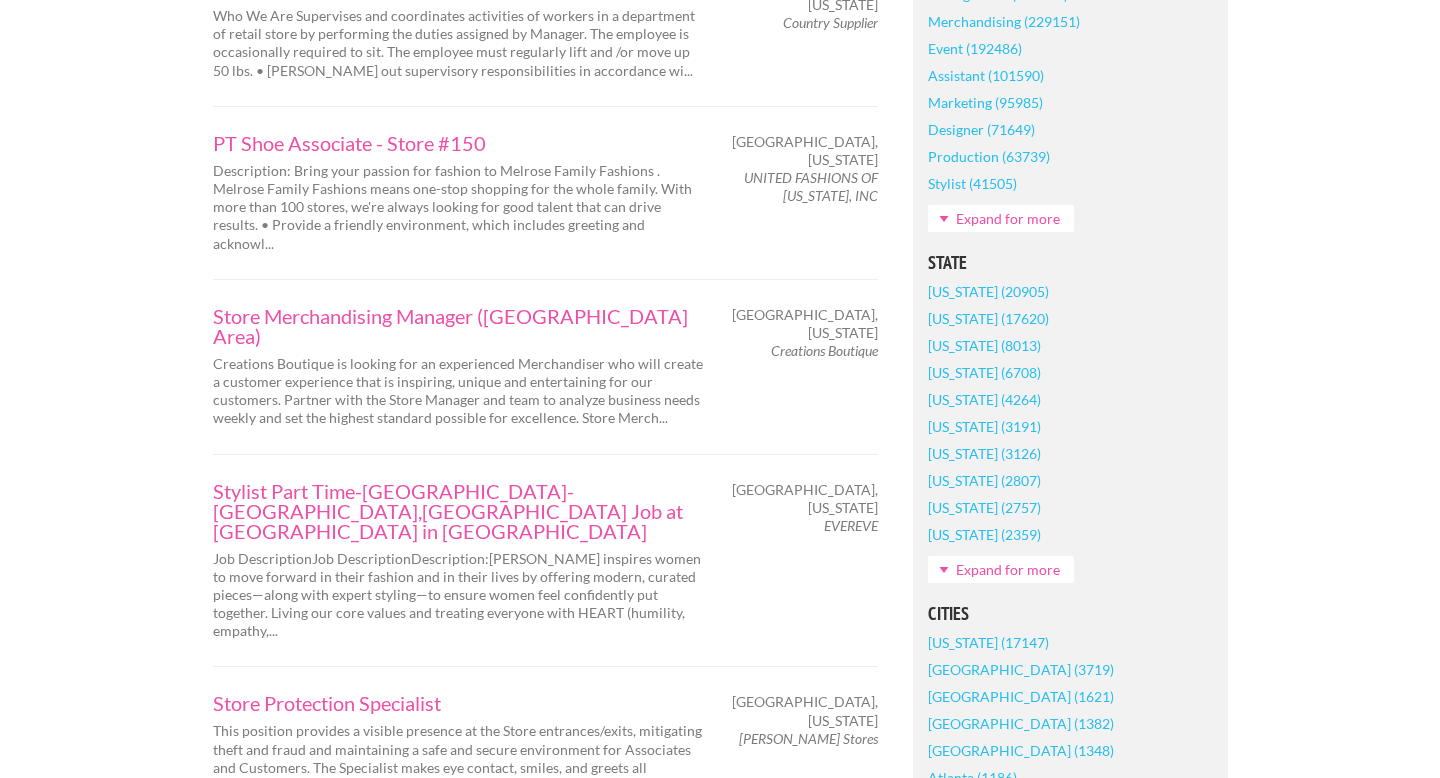 click on "Designer (71649)" at bounding box center [981, 129] 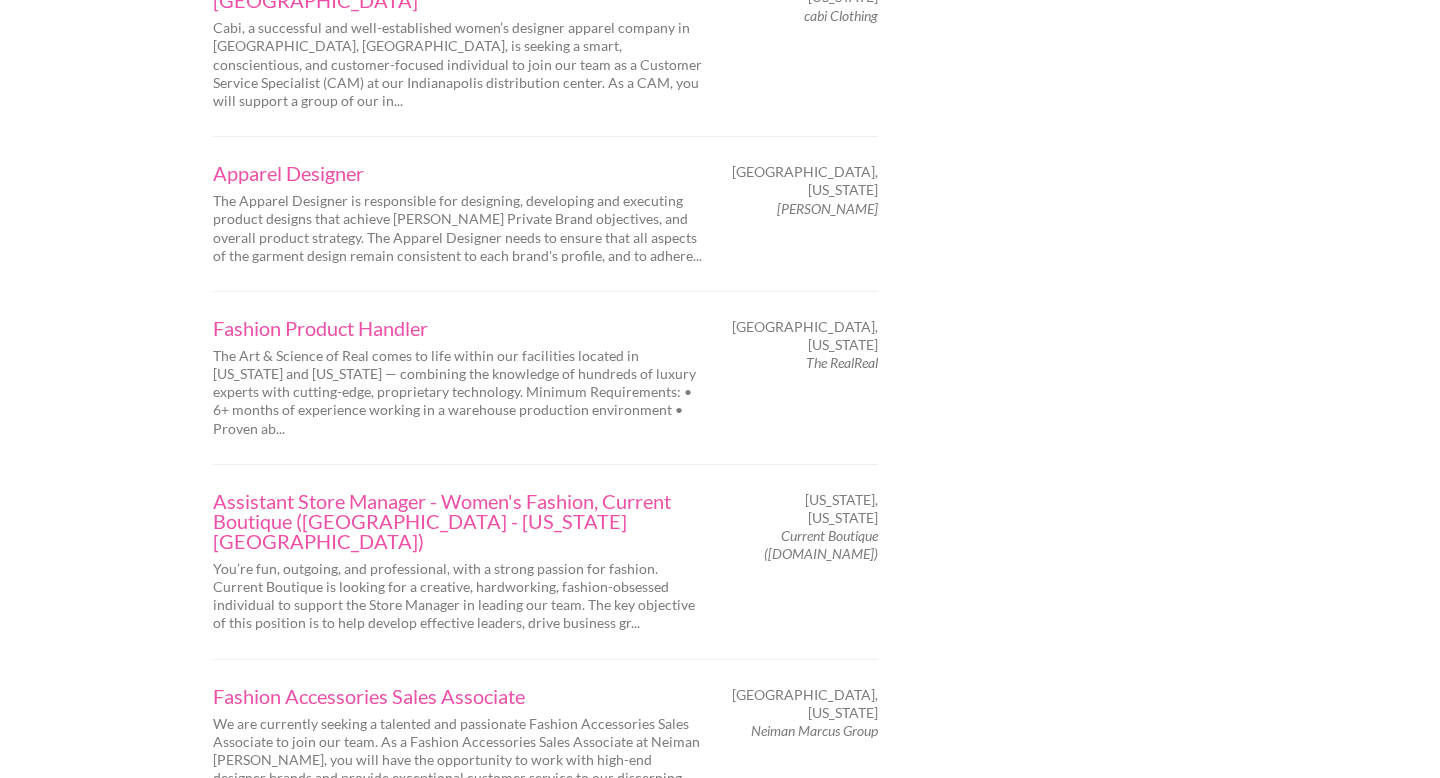 scroll, scrollTop: 3118, scrollLeft: 0, axis: vertical 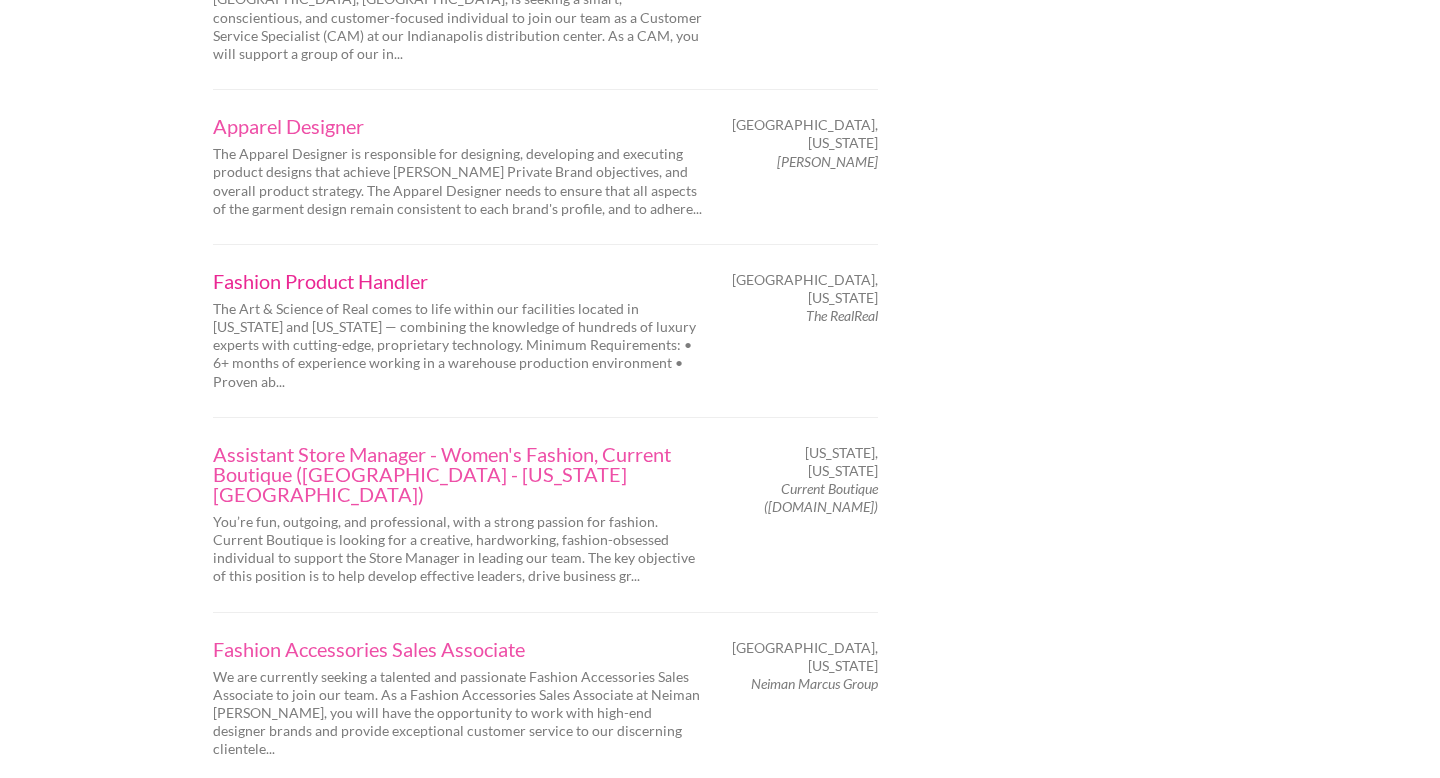 click on "Fashion Product Handler" at bounding box center (458, 281) 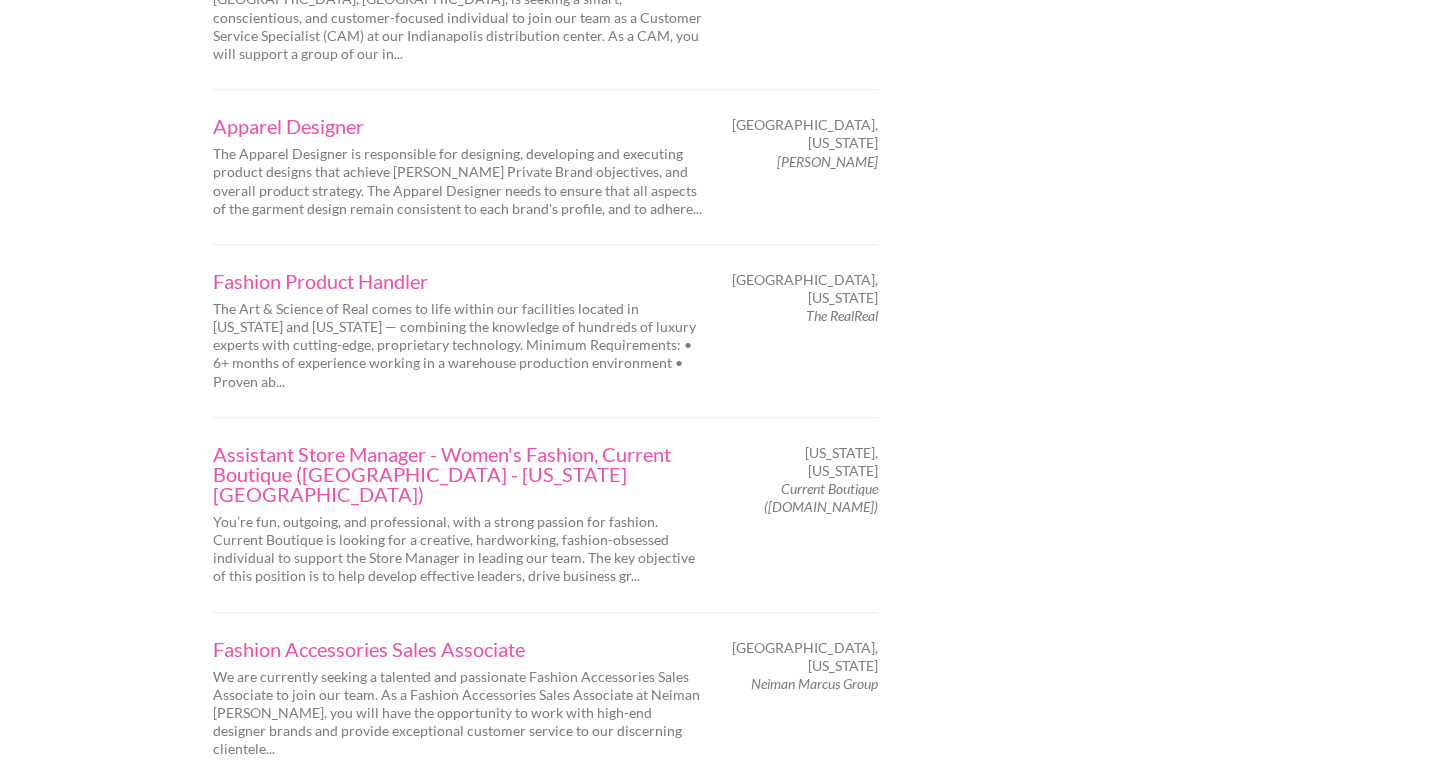 click on "Next" at bounding box center [253, 807] 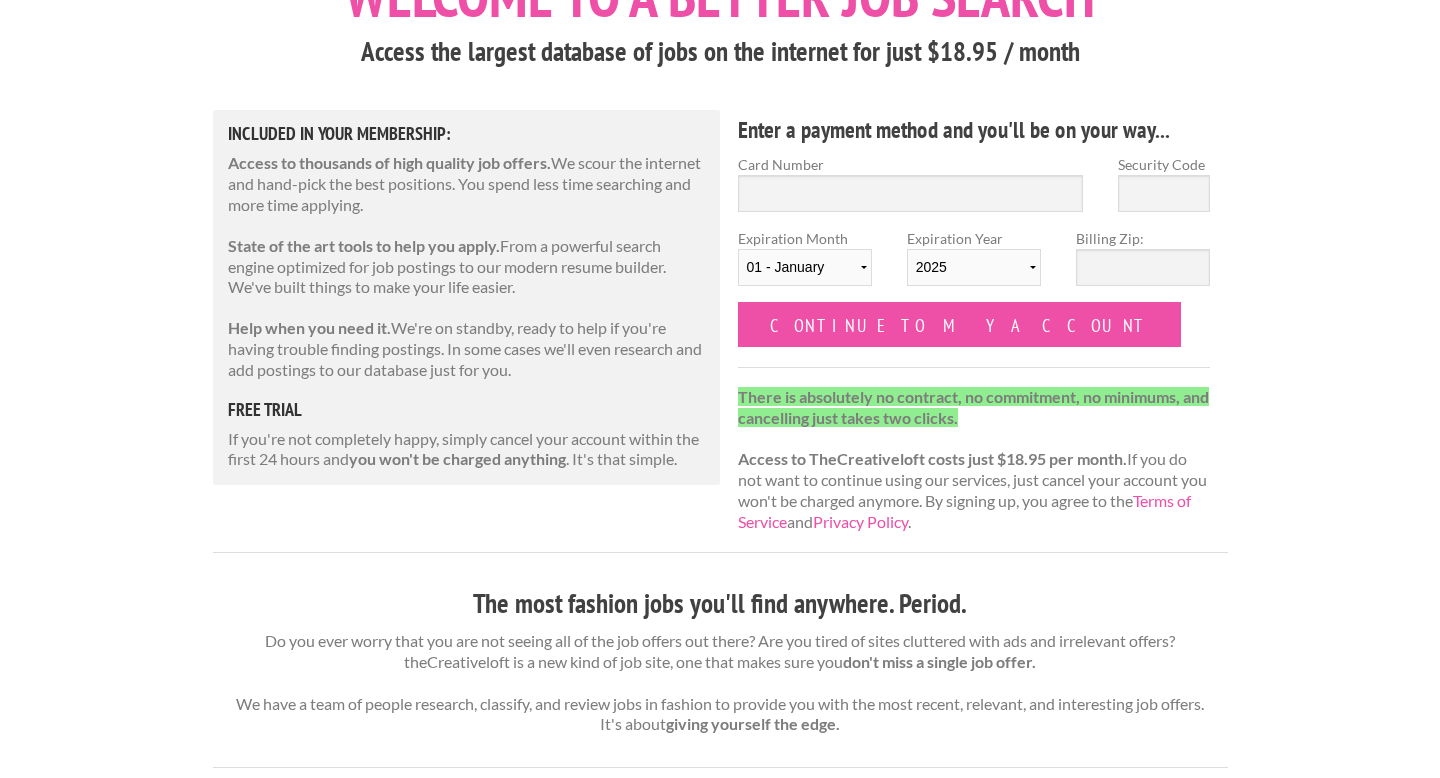 scroll, scrollTop: 170, scrollLeft: 0, axis: vertical 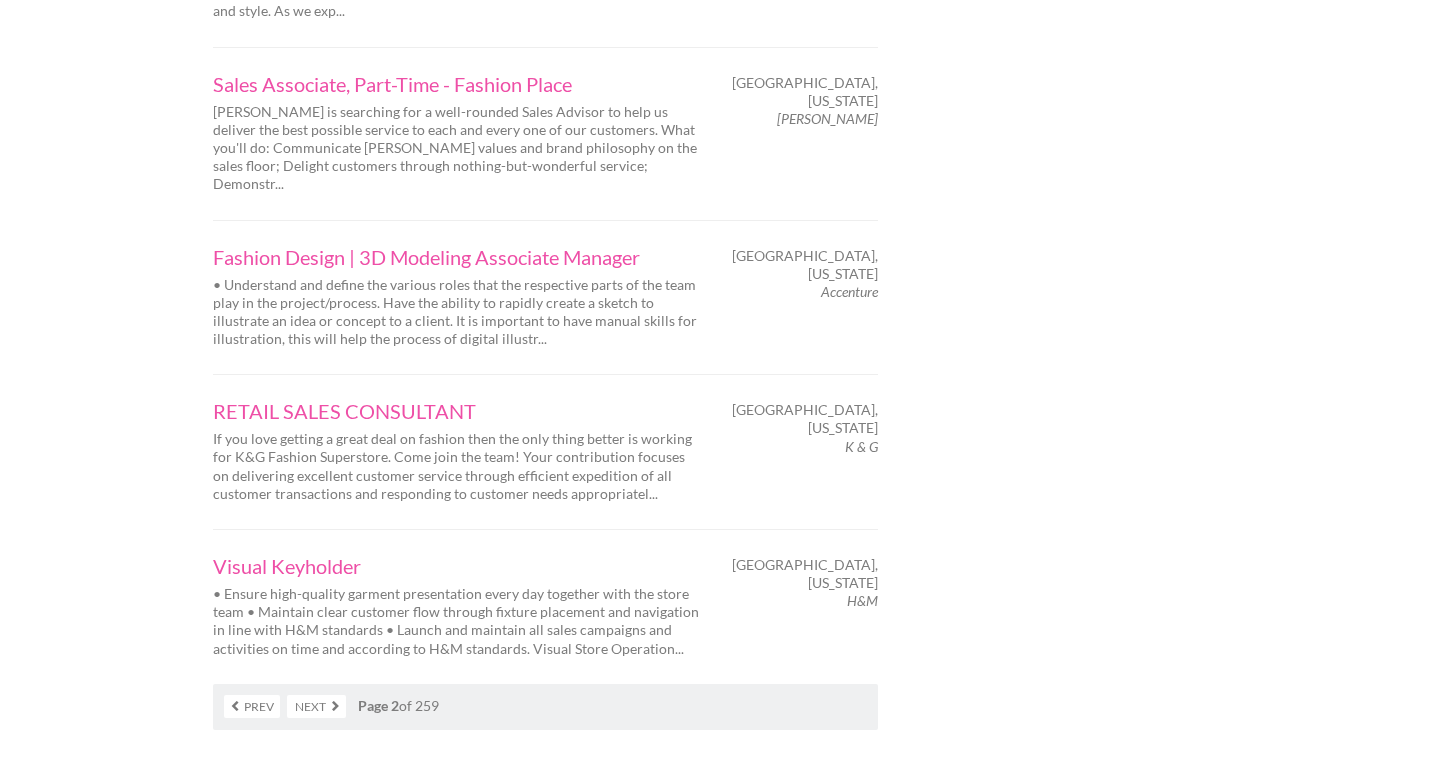 click on "Next" at bounding box center (316, 706) 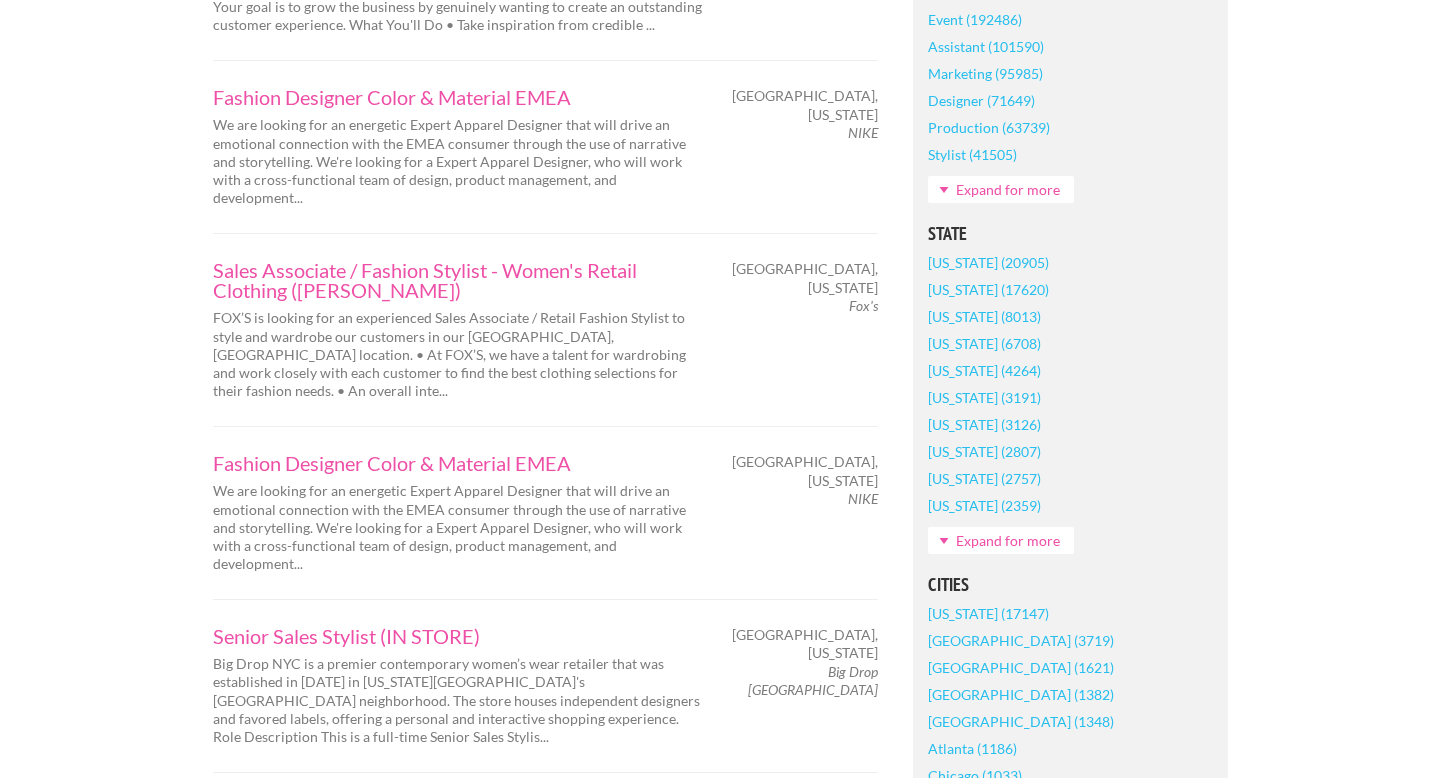 scroll, scrollTop: 1124, scrollLeft: 0, axis: vertical 